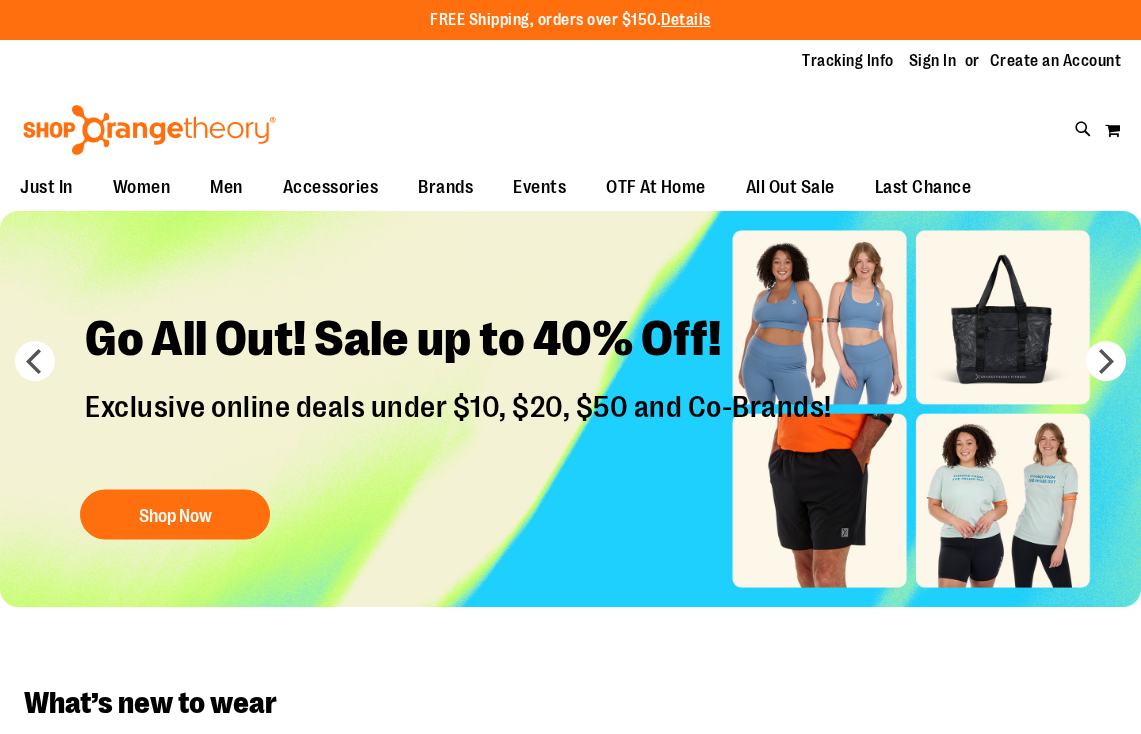 scroll, scrollTop: 0, scrollLeft: 0, axis: both 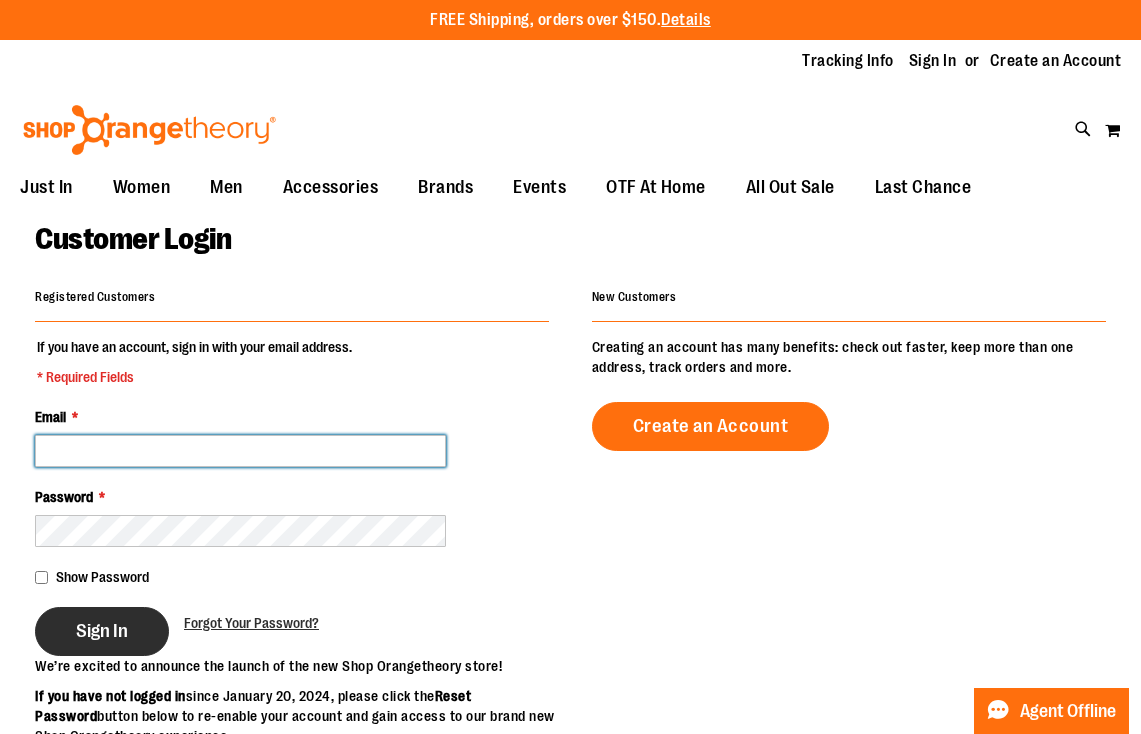 type on "**********" 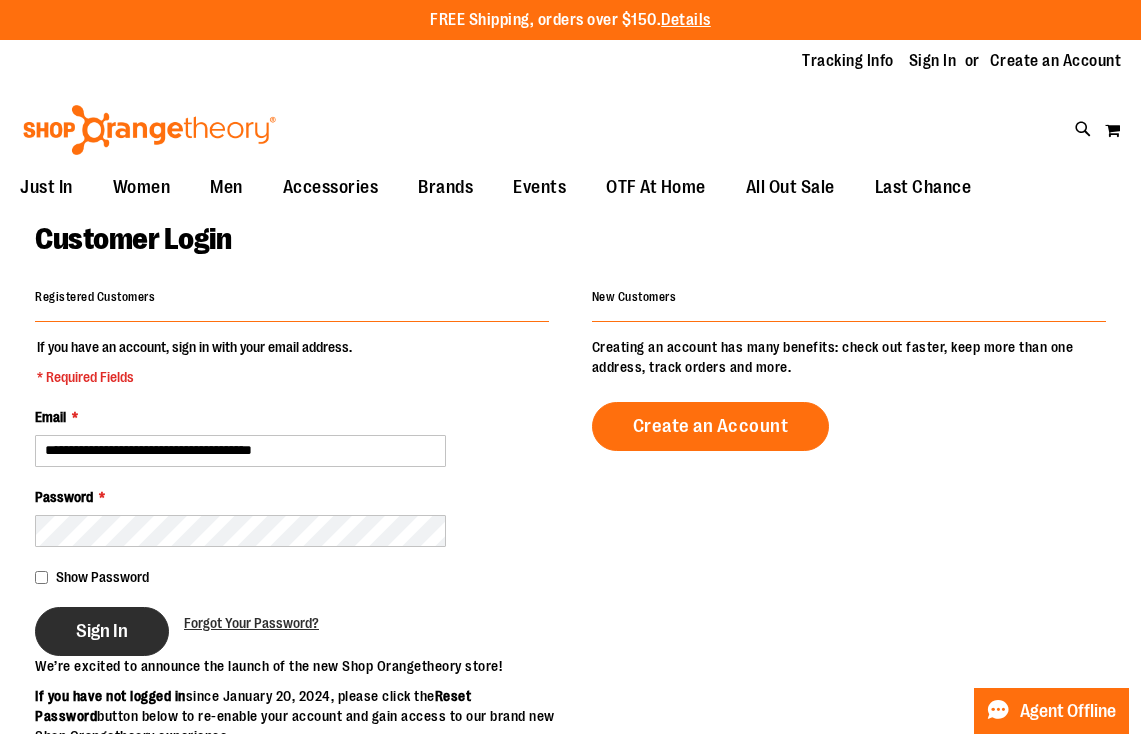 type on "**********" 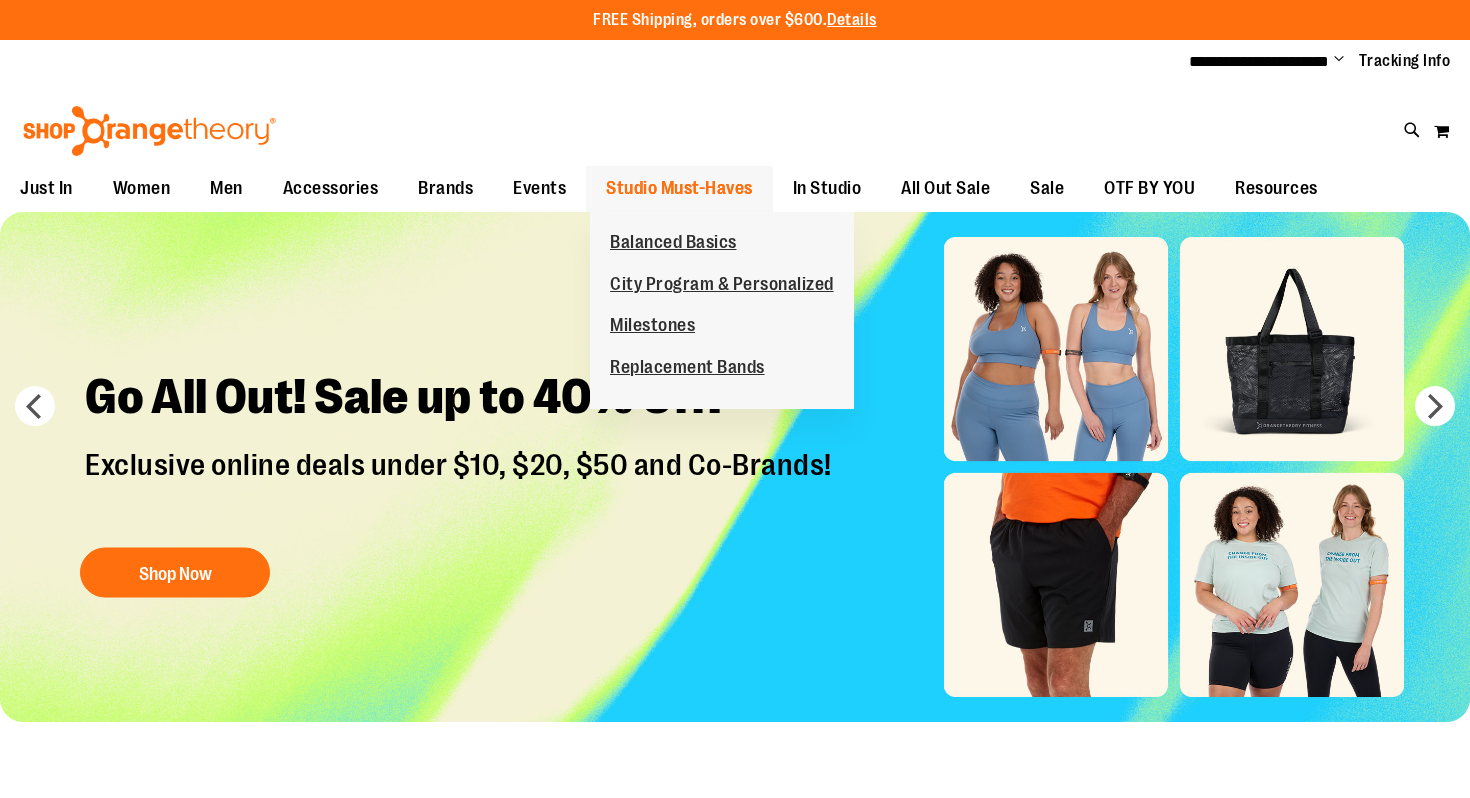 scroll, scrollTop: 0, scrollLeft: 0, axis: both 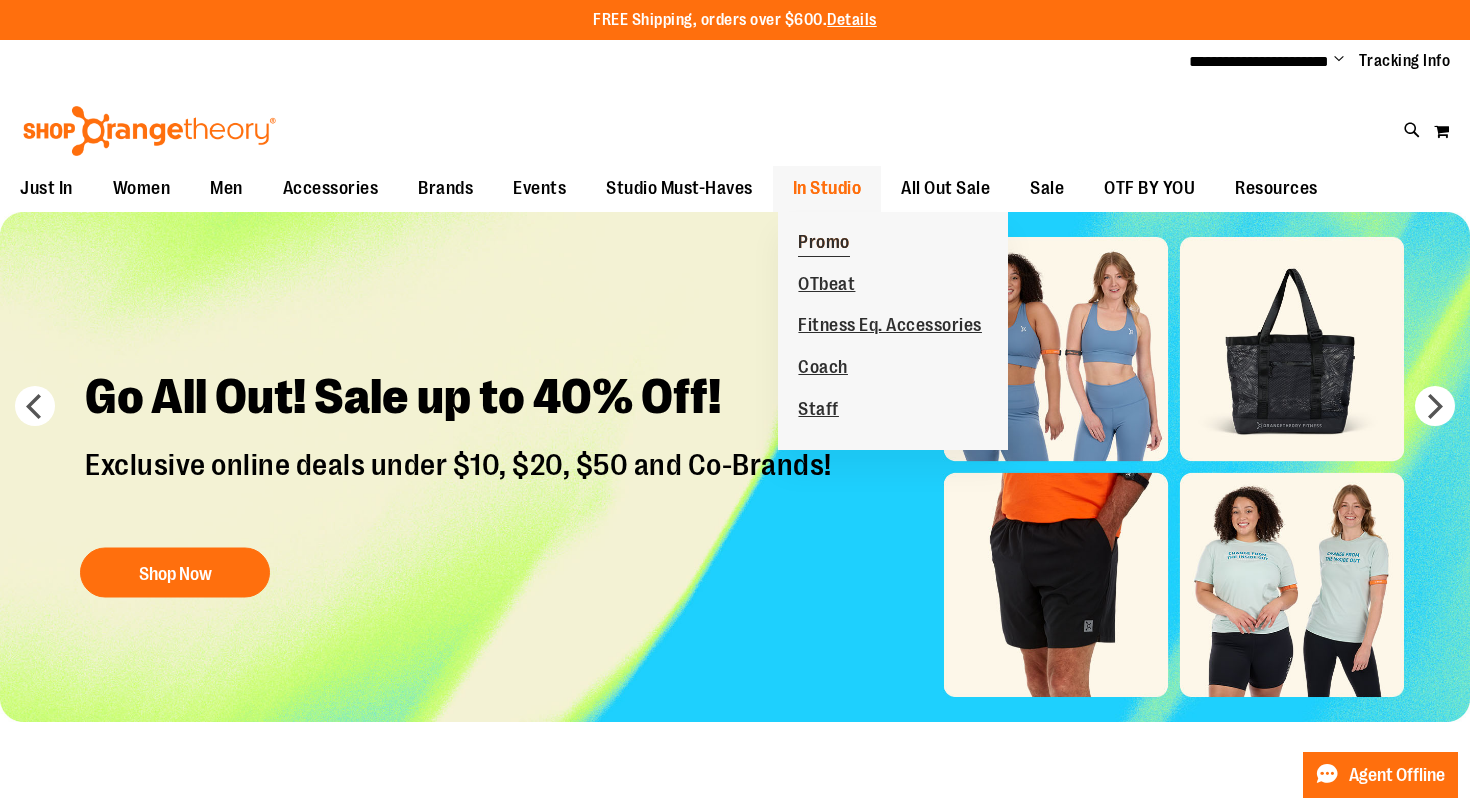 type on "**********" 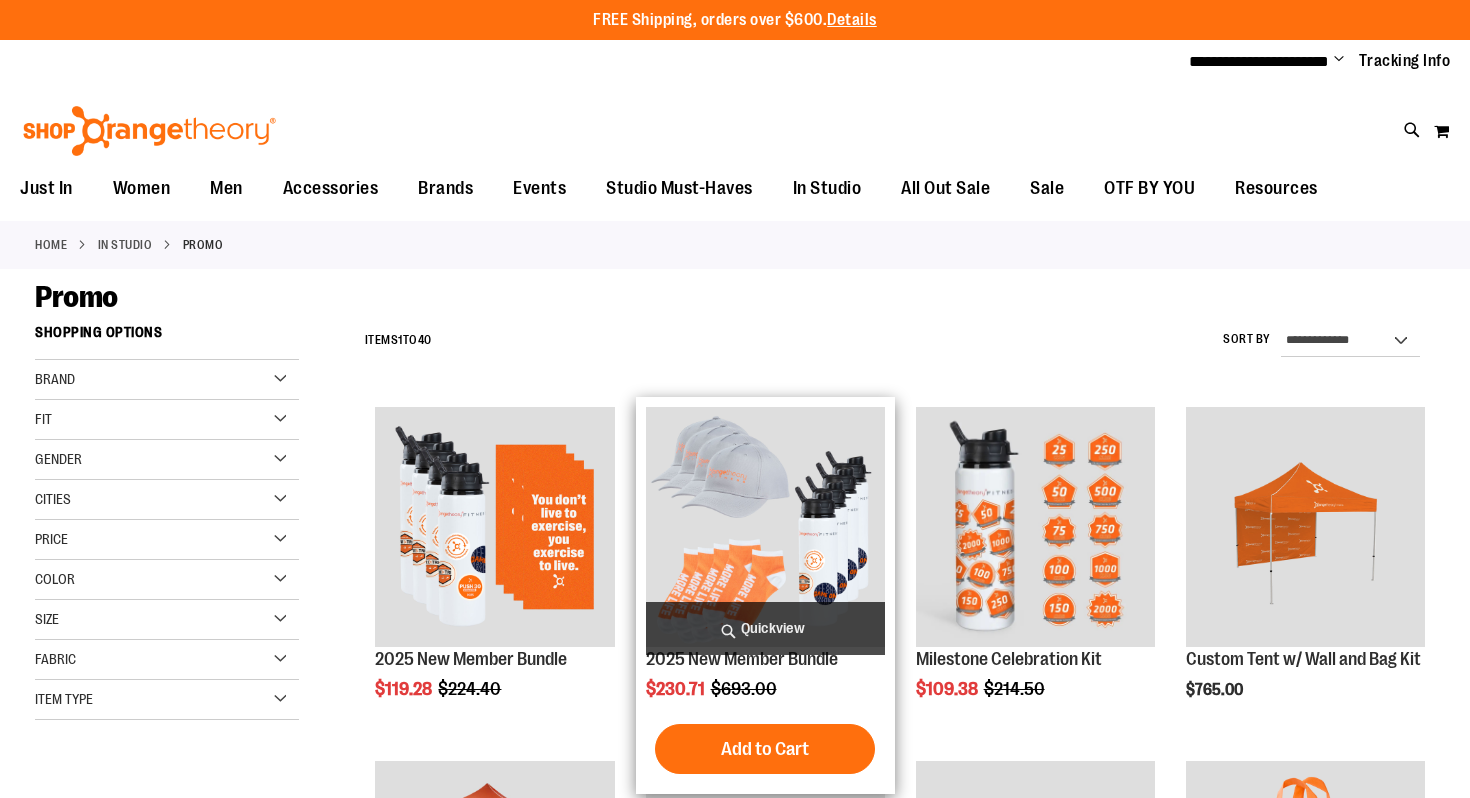 scroll, scrollTop: 0, scrollLeft: 0, axis: both 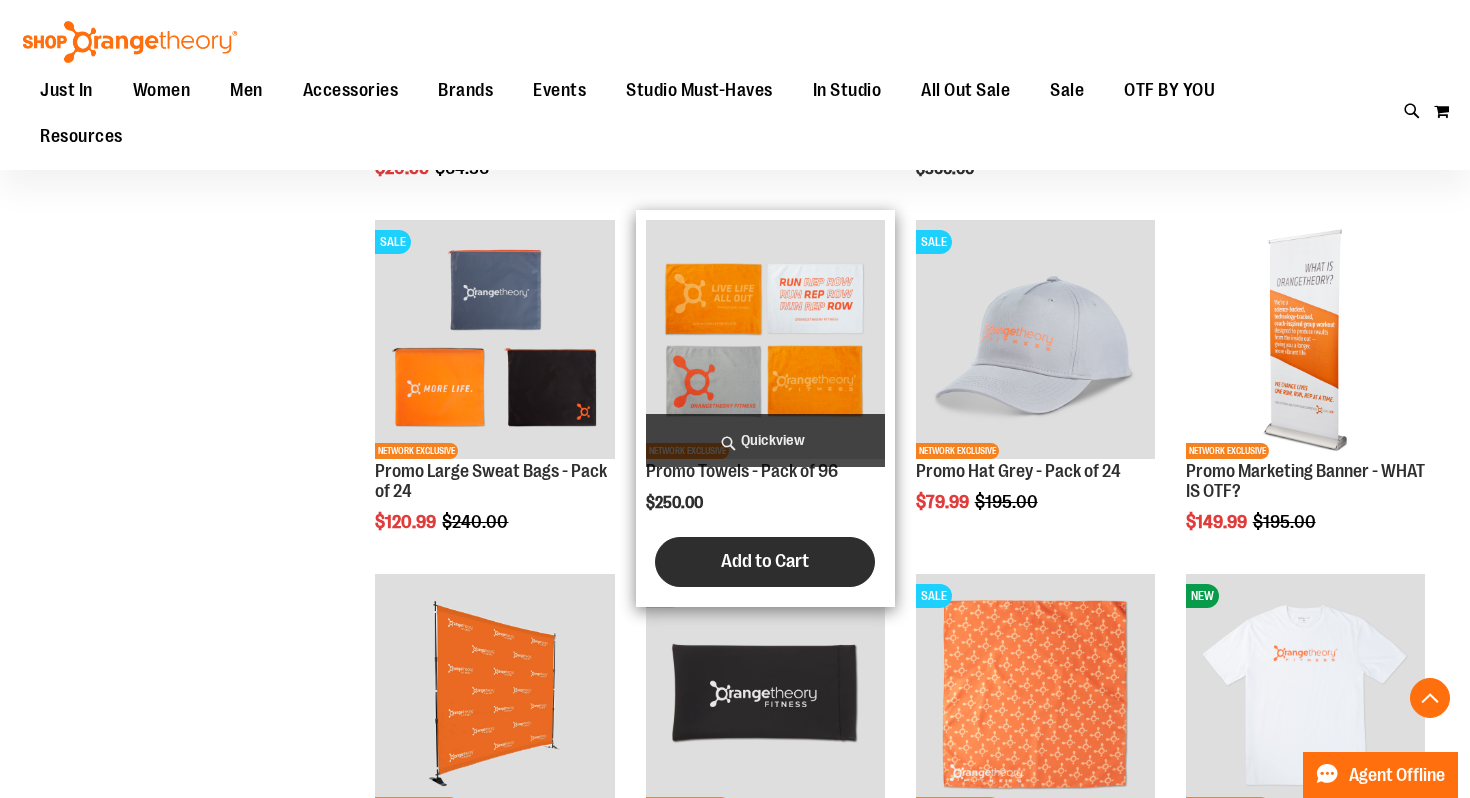 type on "**********" 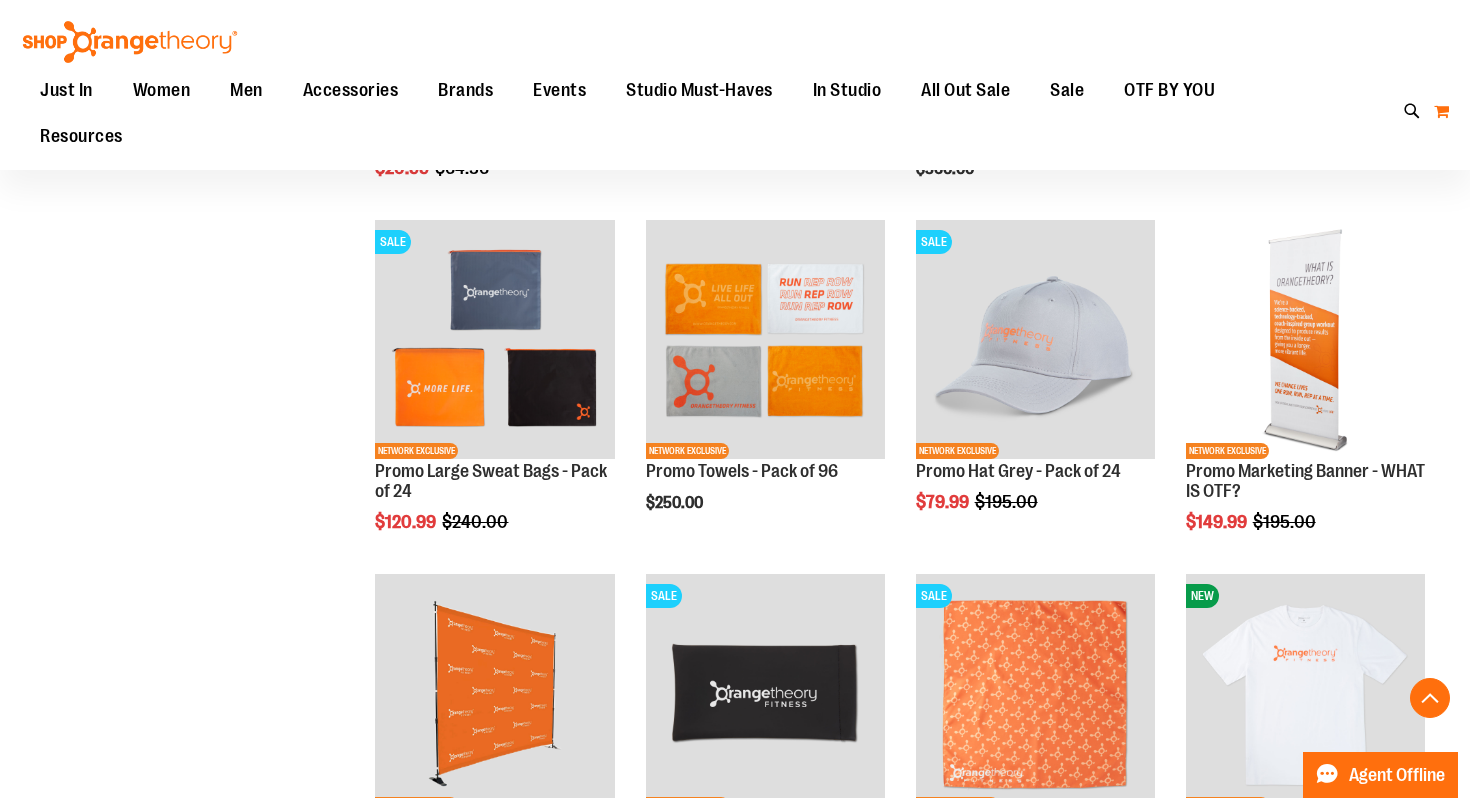 click on "My Cart
0" at bounding box center (1441, 111) 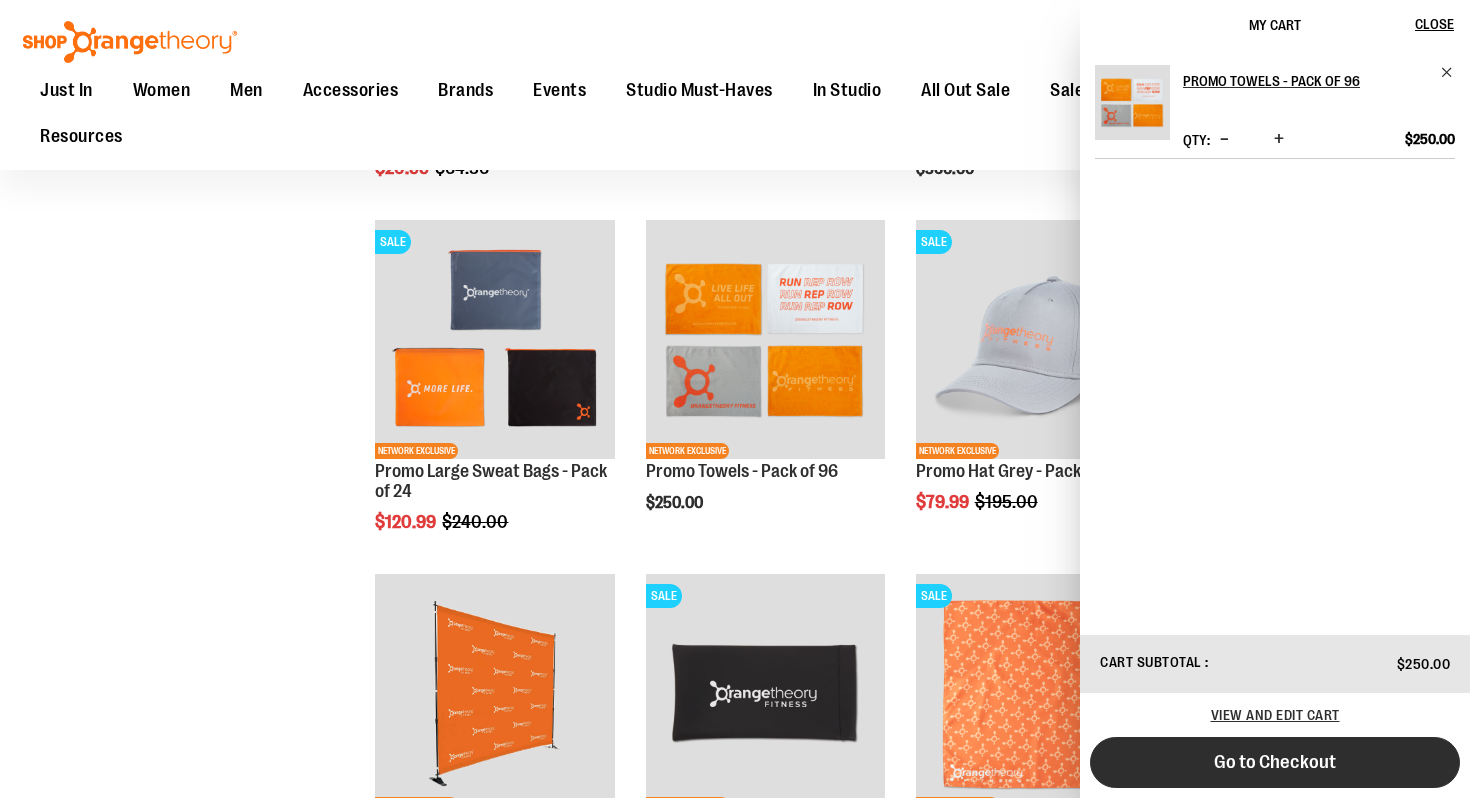click on "Go to Checkout" at bounding box center (1275, 762) 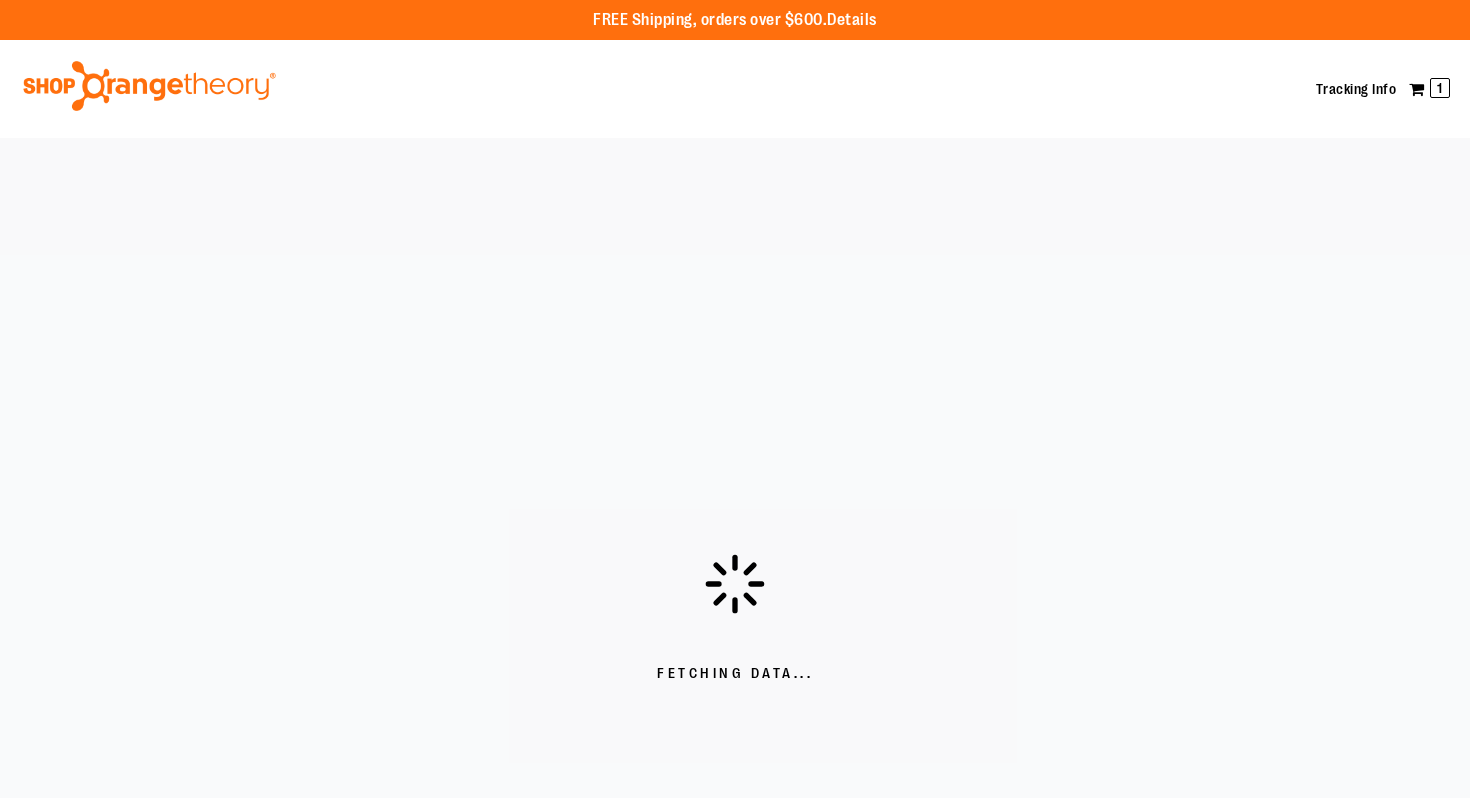 scroll, scrollTop: 0, scrollLeft: 0, axis: both 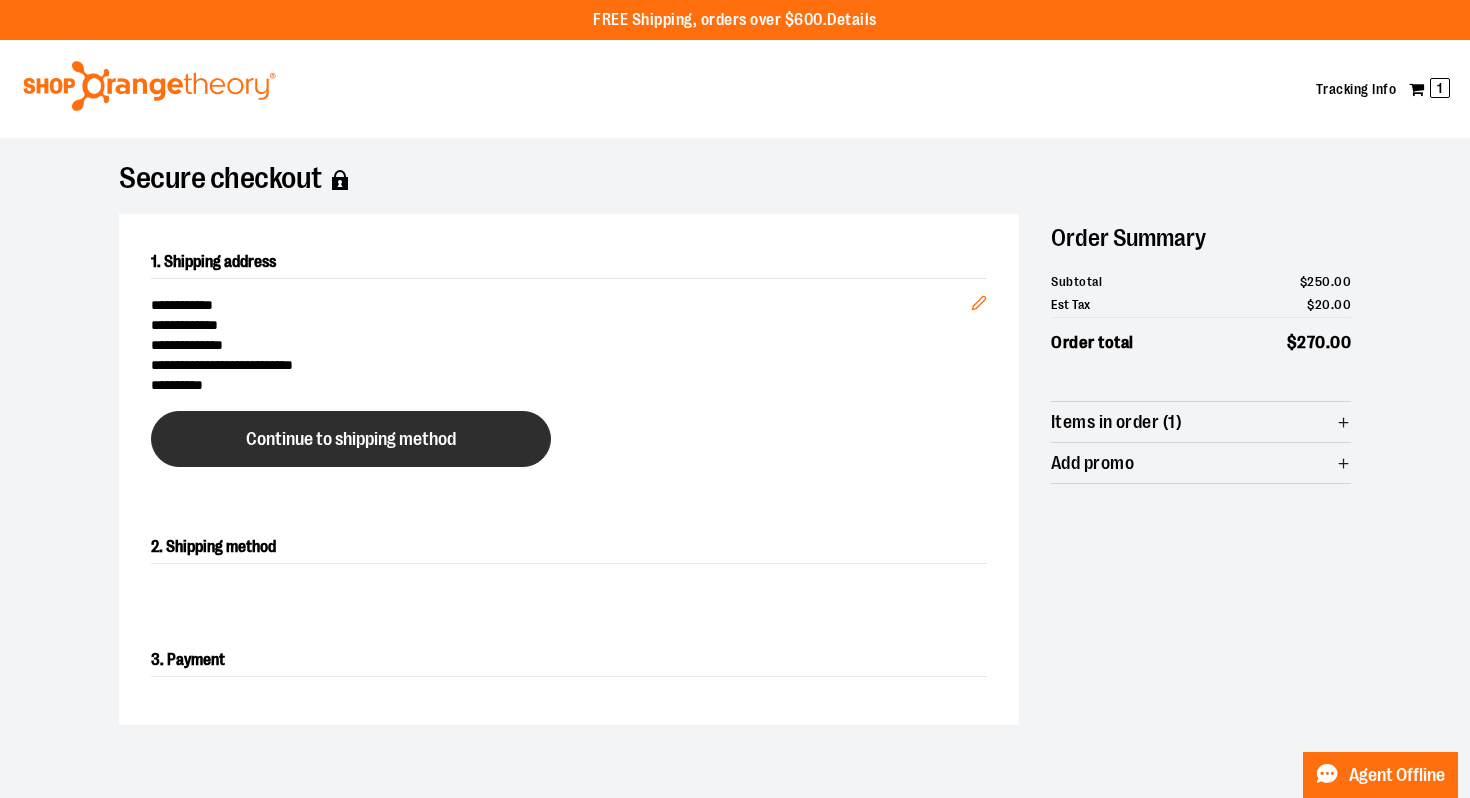 click on "Continue to shipping method" at bounding box center (351, 439) 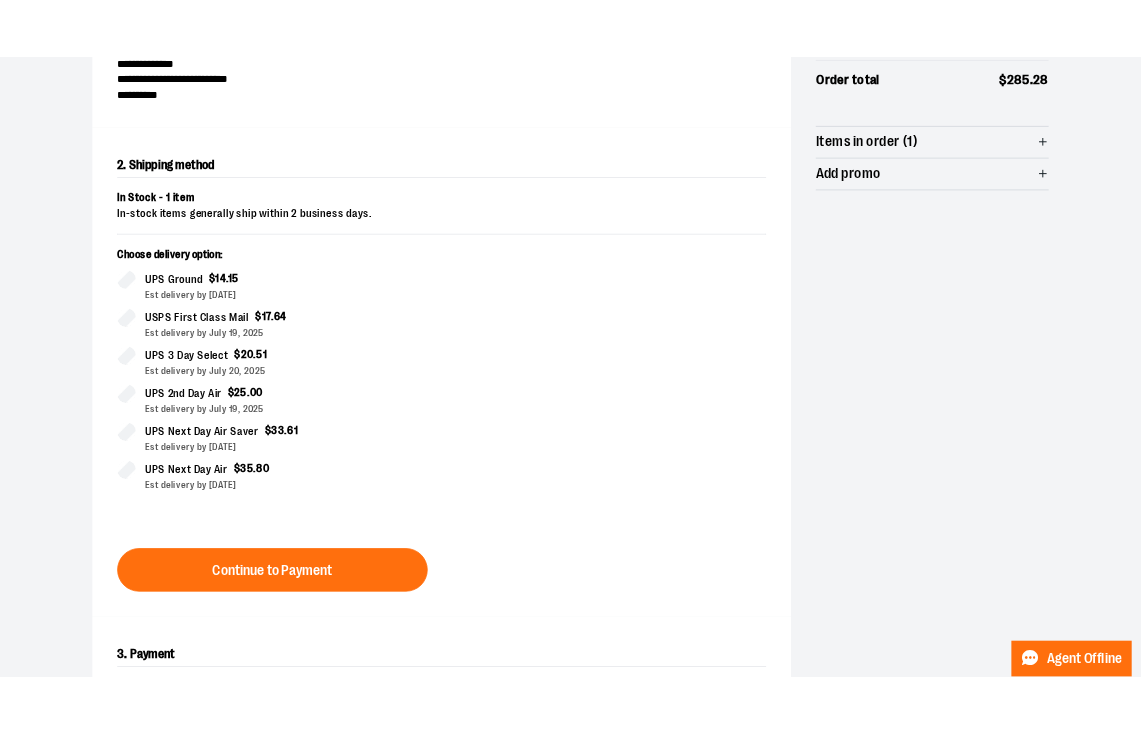 scroll, scrollTop: 341, scrollLeft: 0, axis: vertical 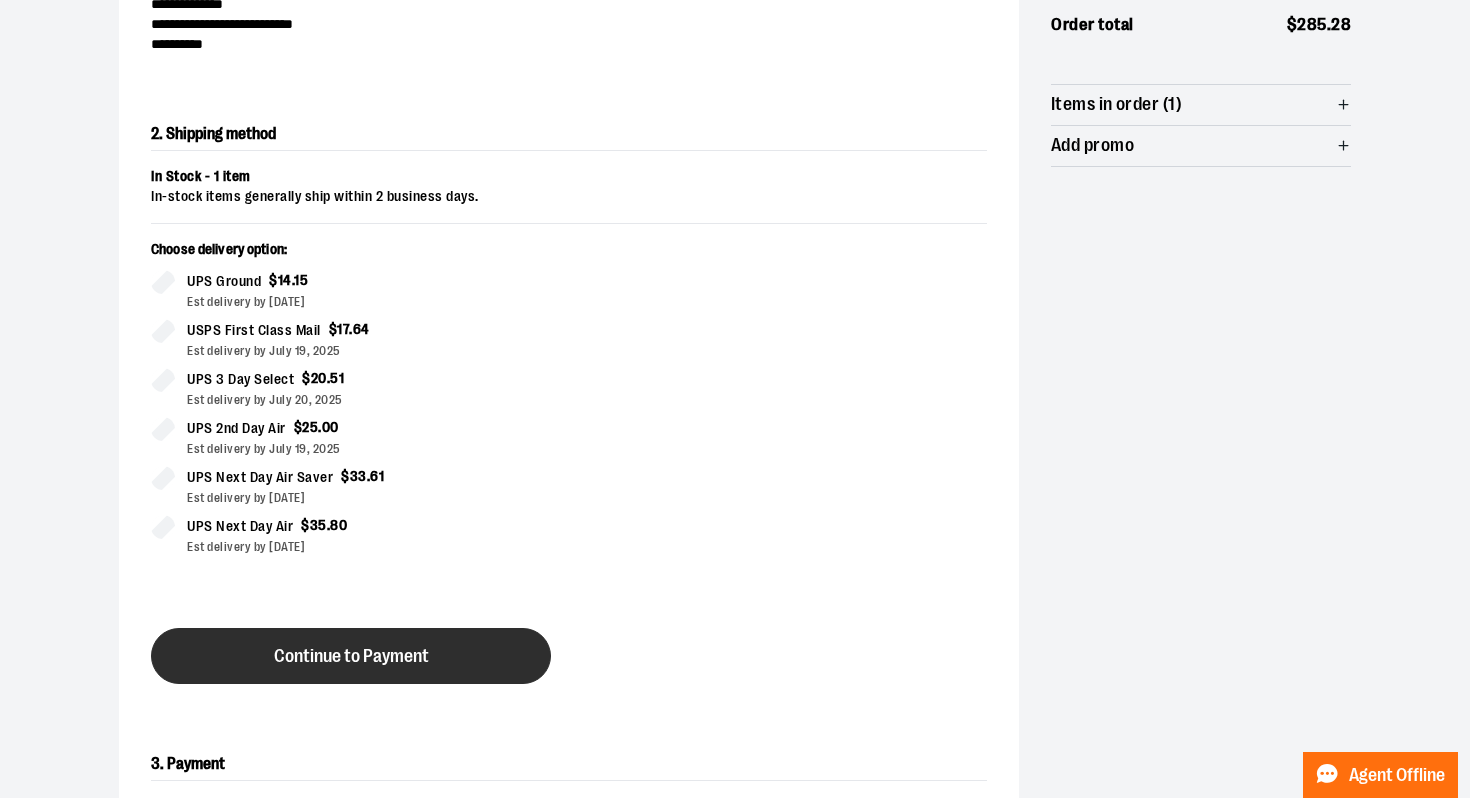 click on "Continue to Payment" at bounding box center (351, 656) 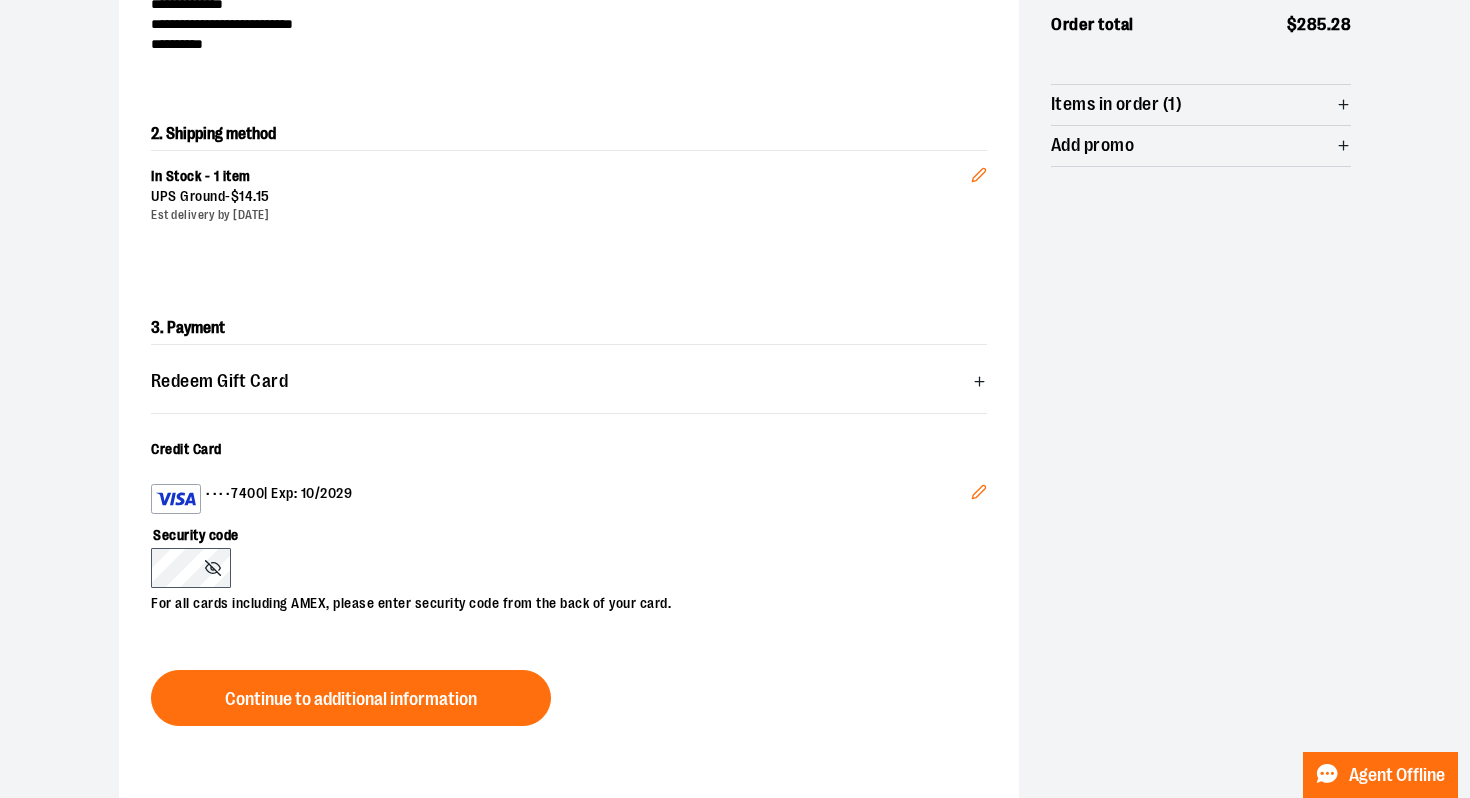 click 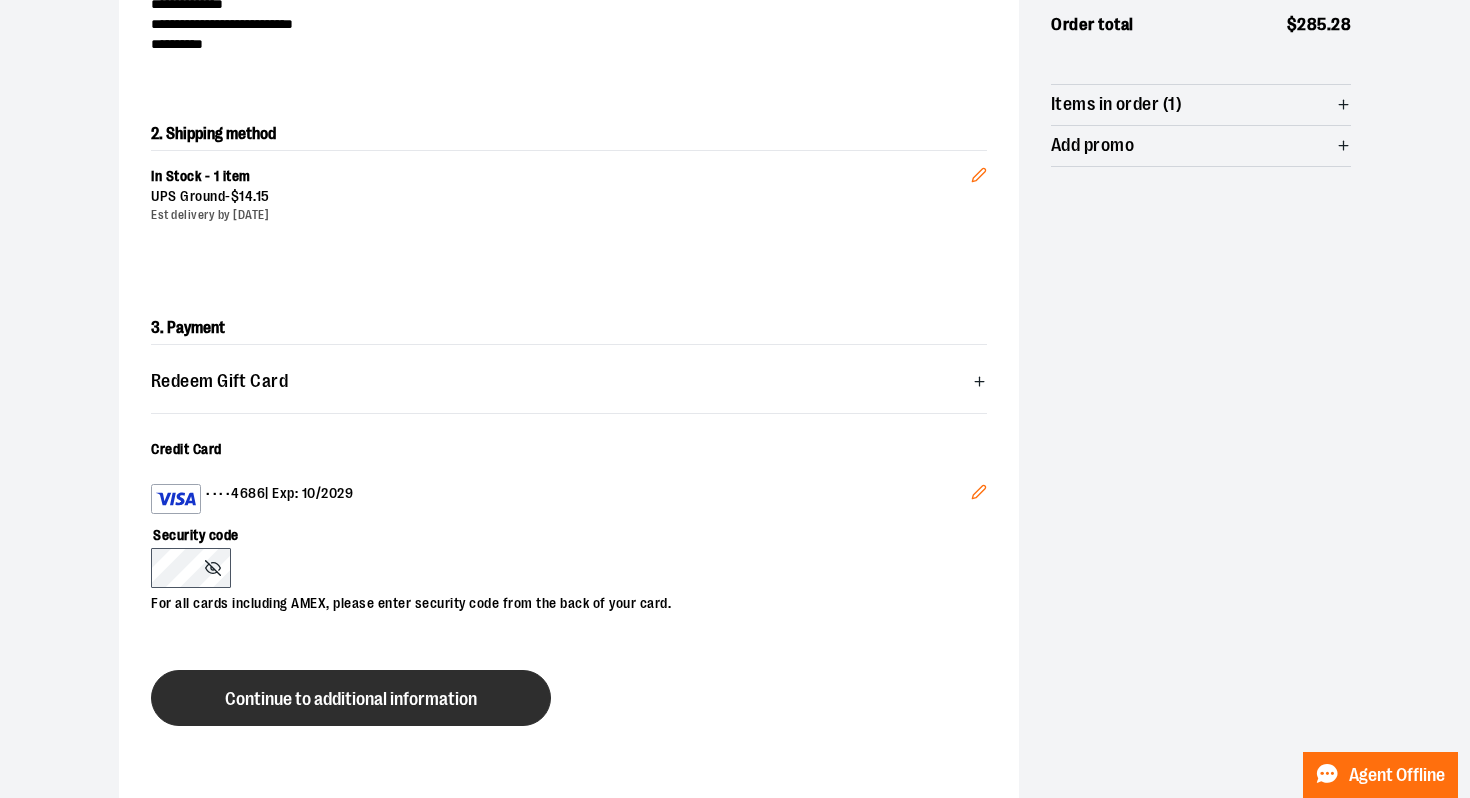 click on "Continue to additional information" at bounding box center [351, 699] 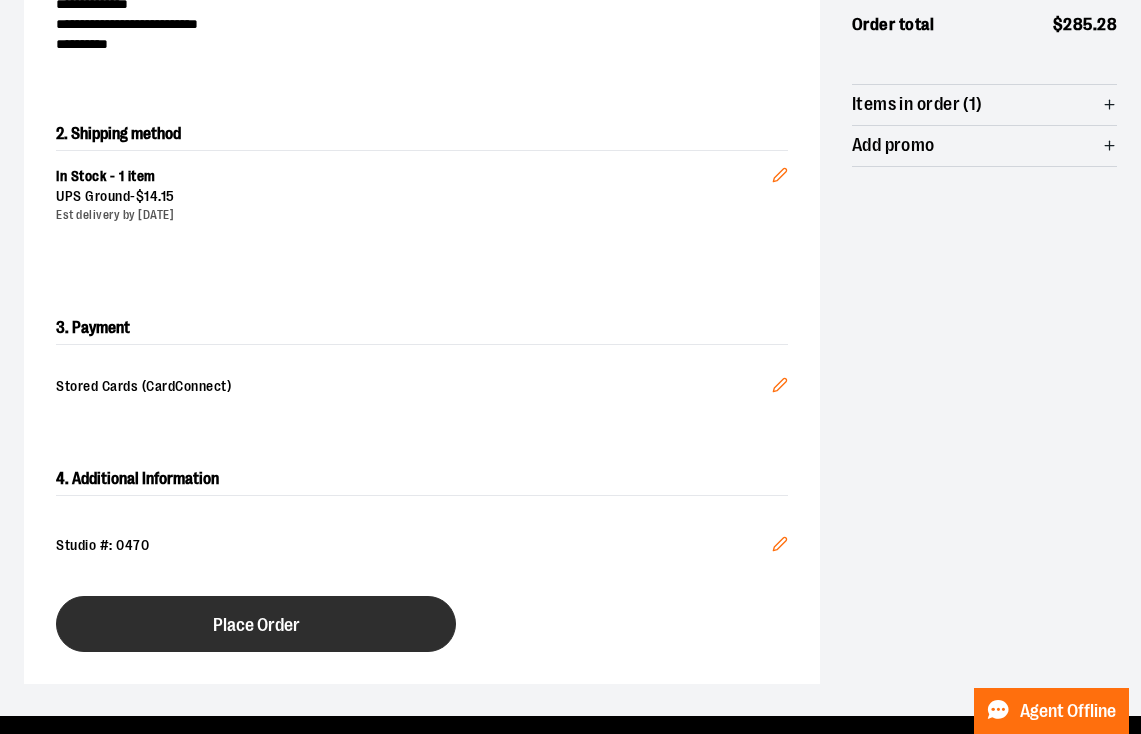 click on "Place Order" at bounding box center (256, 624) 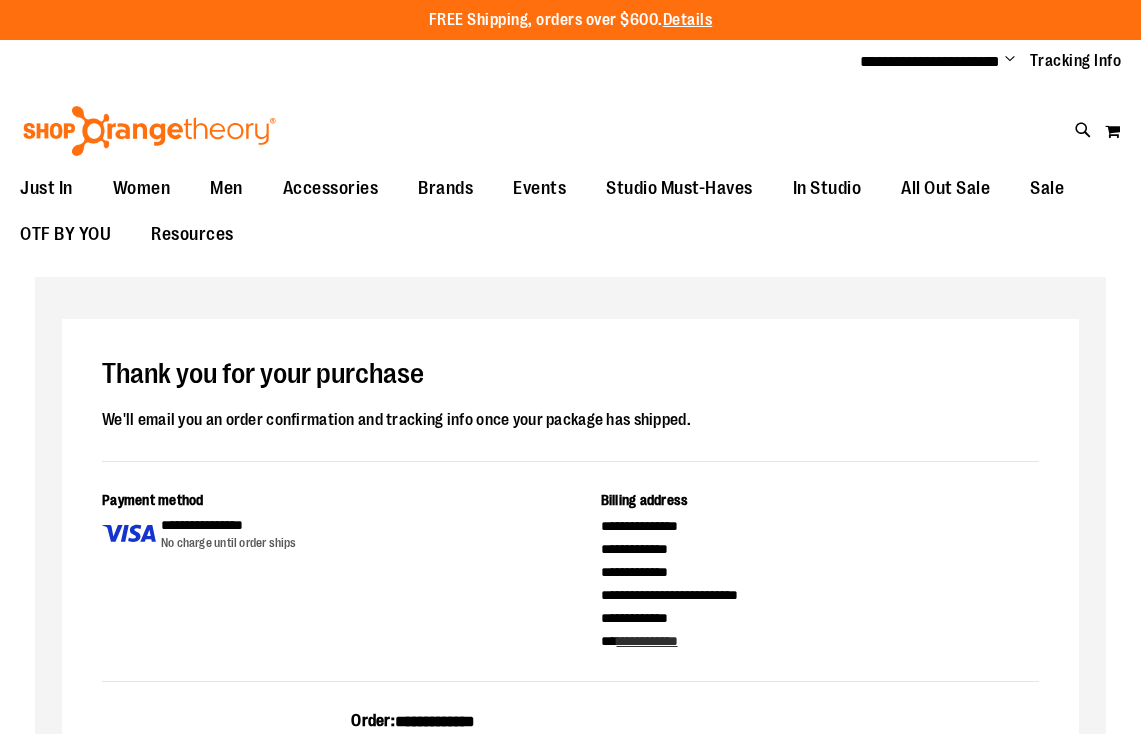 scroll, scrollTop: 0, scrollLeft: 0, axis: both 